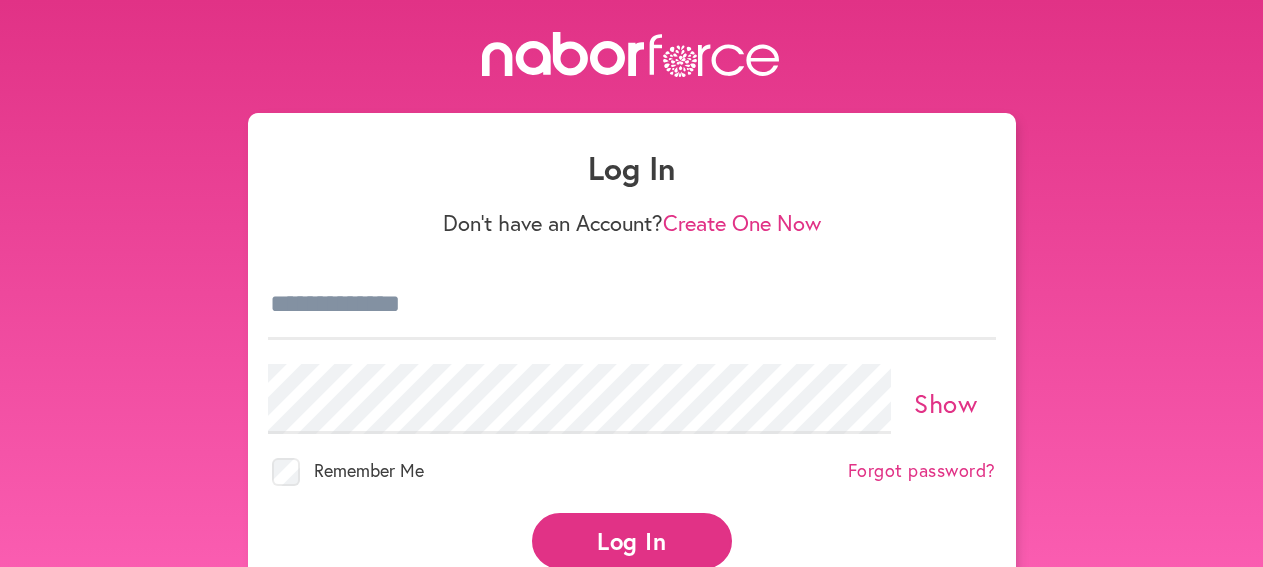 scroll, scrollTop: 0, scrollLeft: 0, axis: both 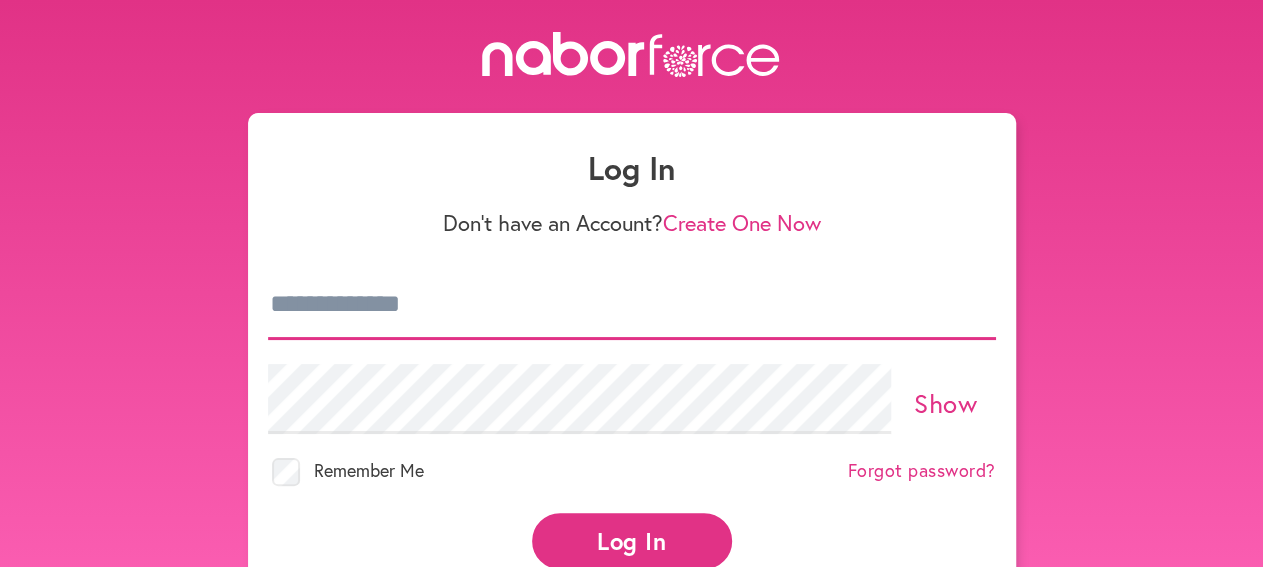 click at bounding box center [632, 305] 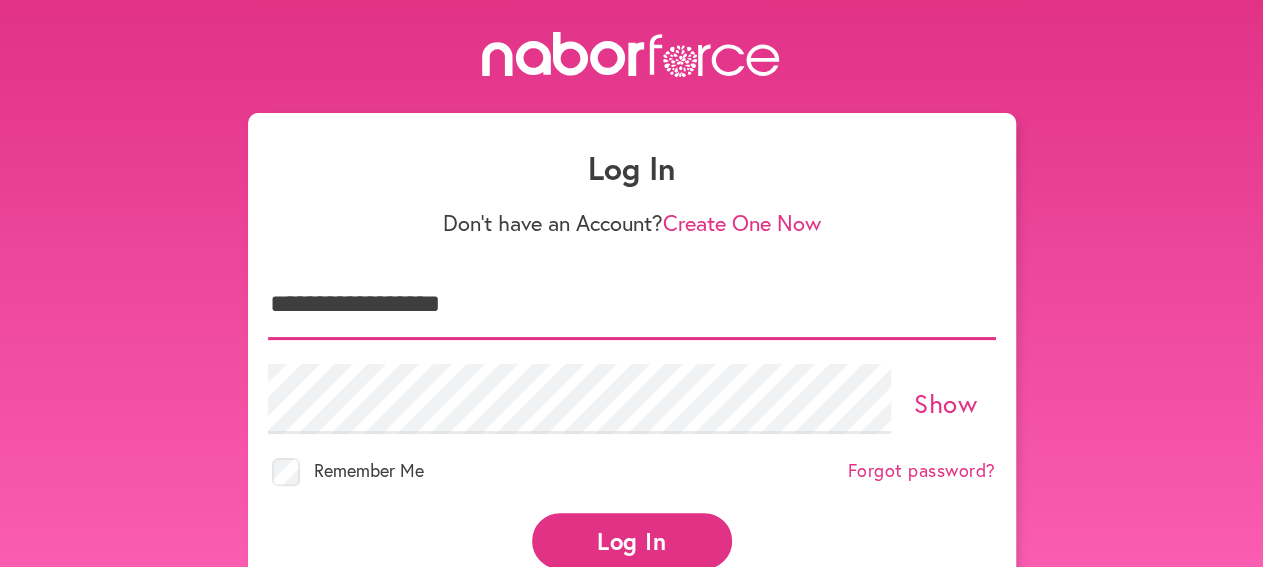 type on "**********" 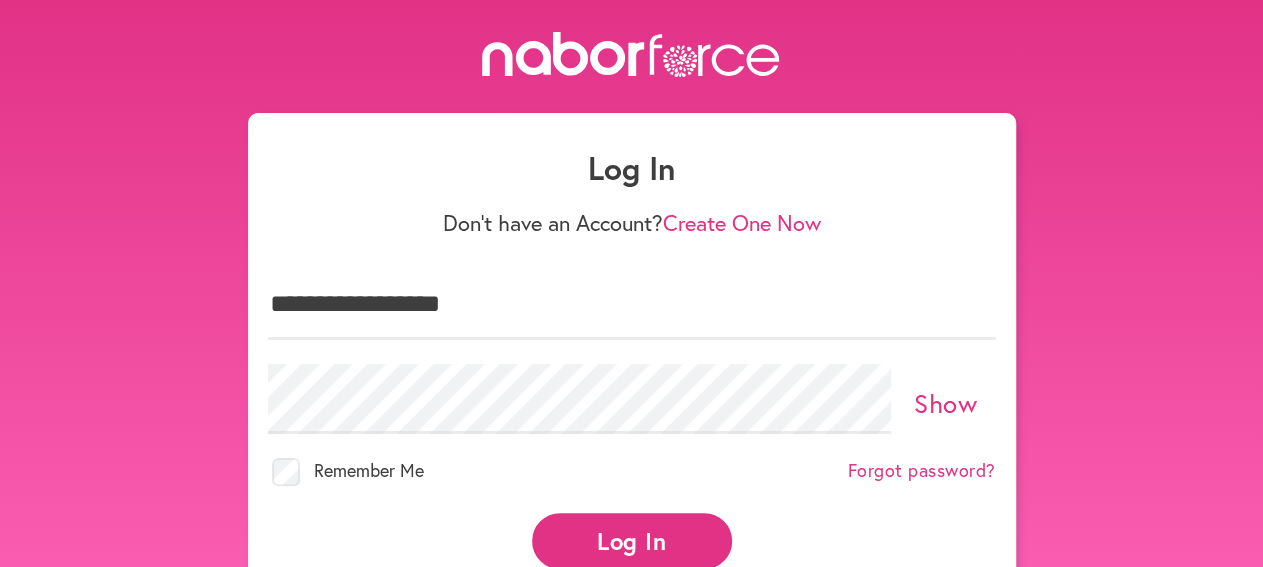 click on "Log In" at bounding box center [632, 540] 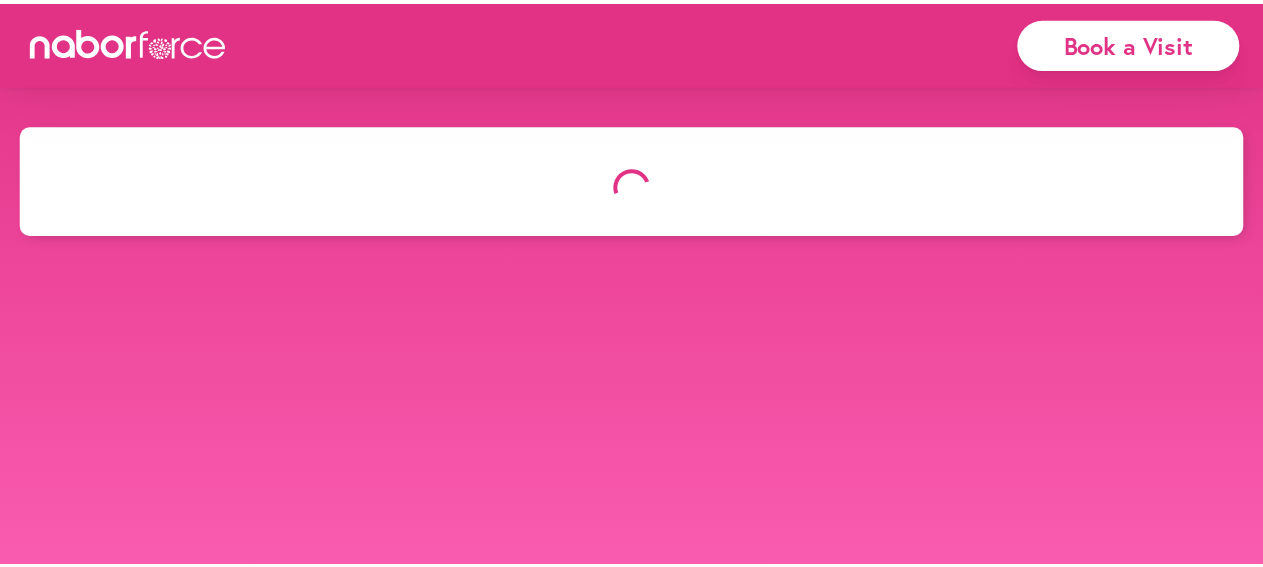 scroll, scrollTop: 0, scrollLeft: 0, axis: both 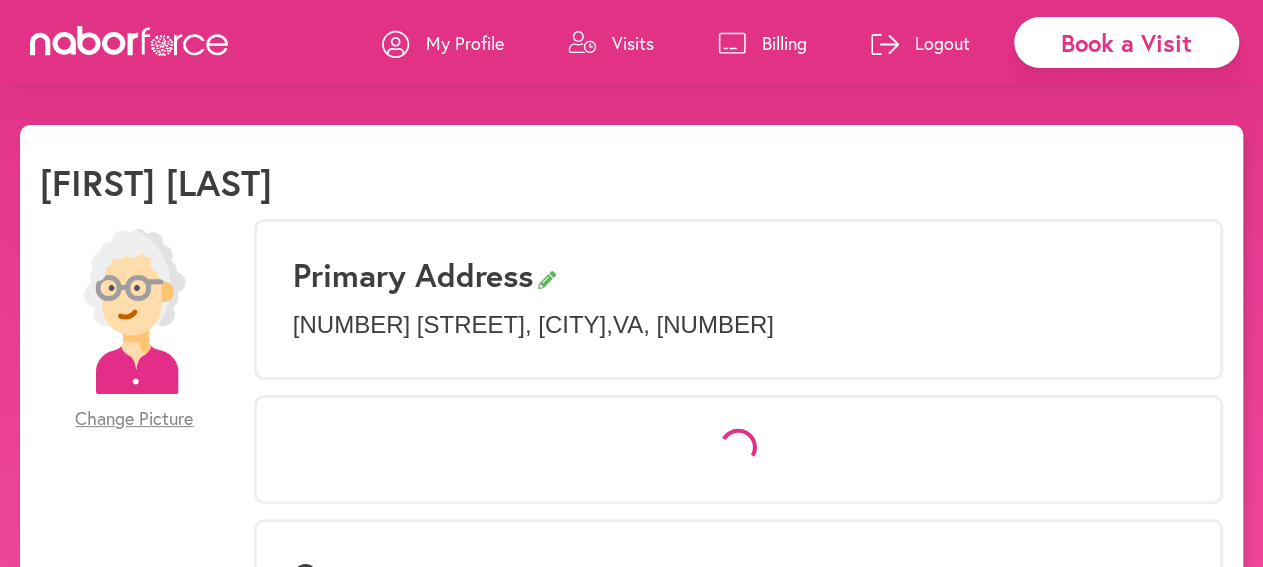 select on "*" 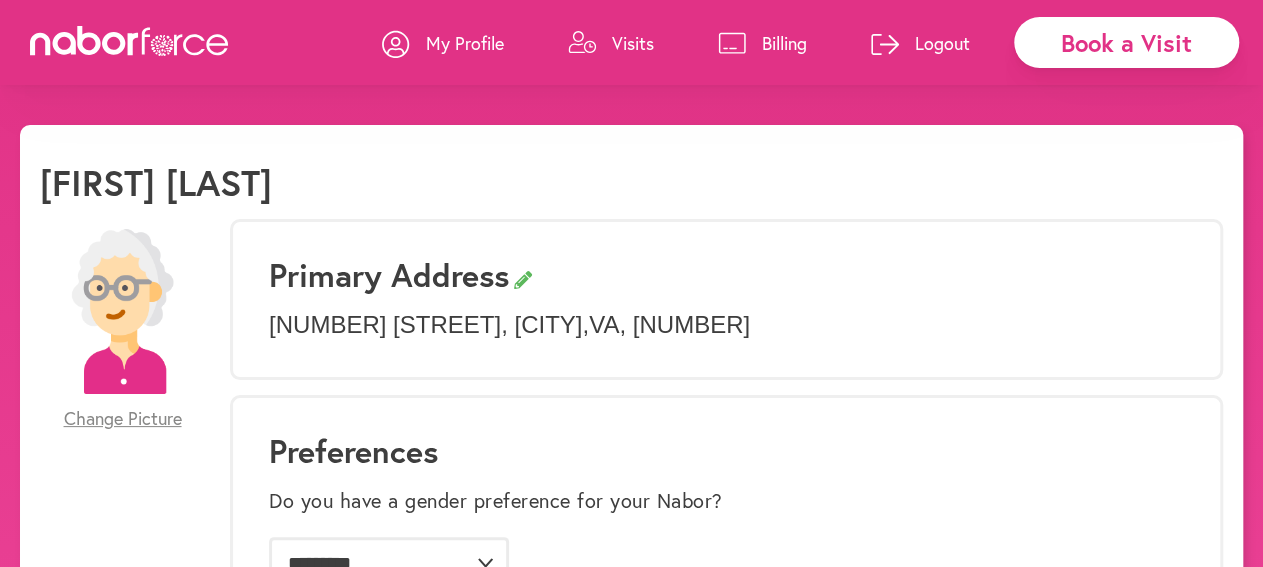 click on "**********" 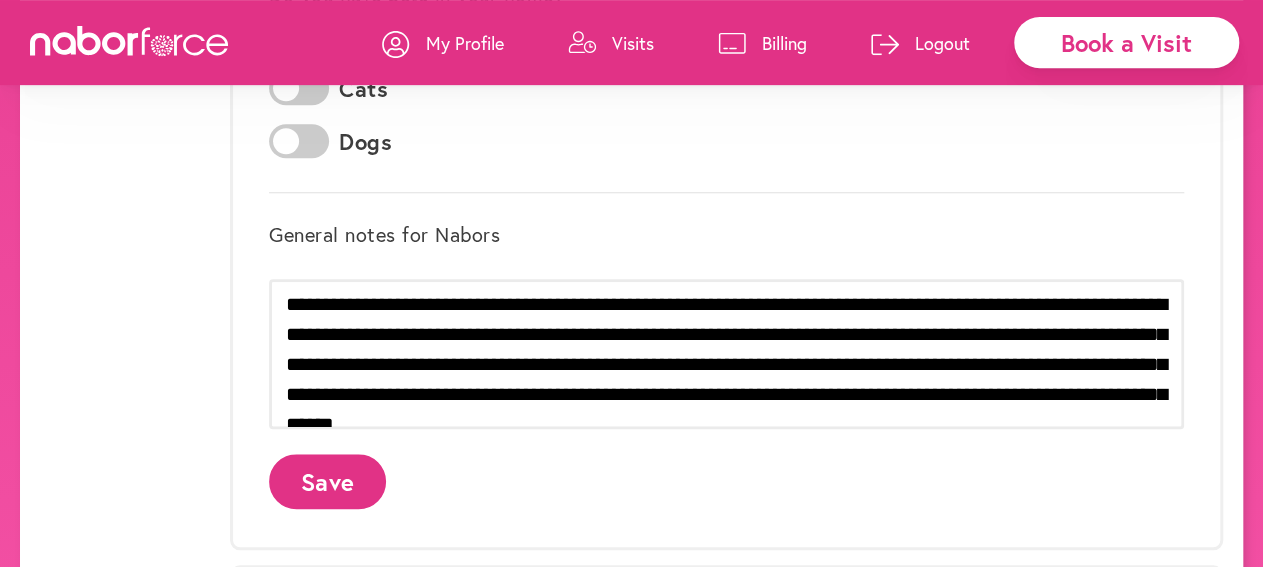 scroll, scrollTop: 733, scrollLeft: 0, axis: vertical 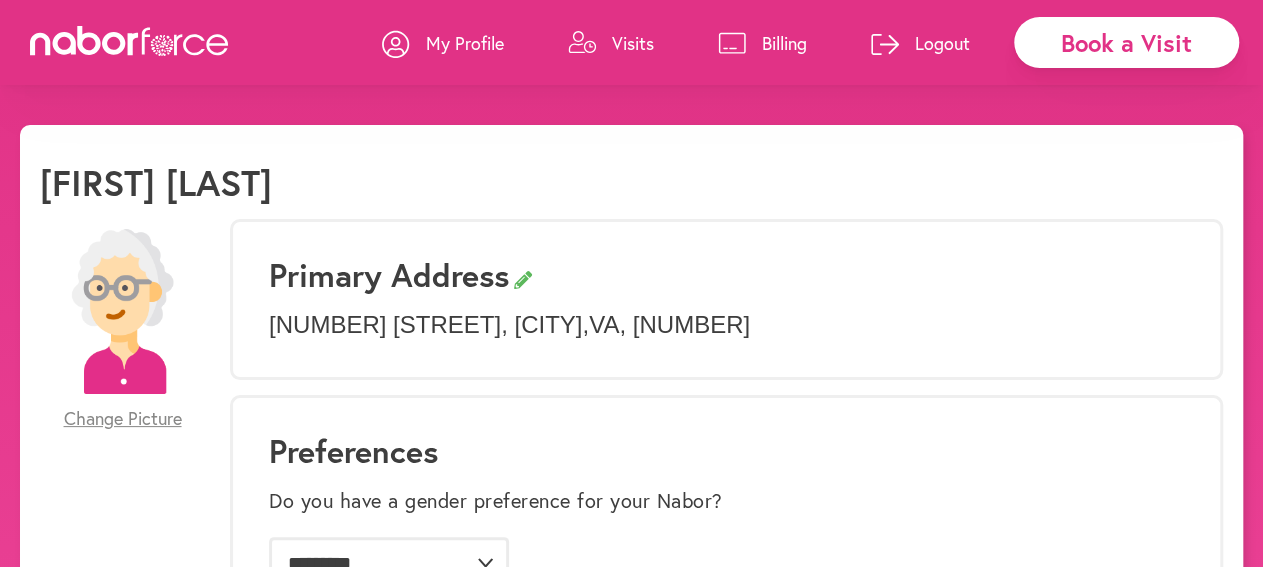 click on "Billing" at bounding box center (784, 43) 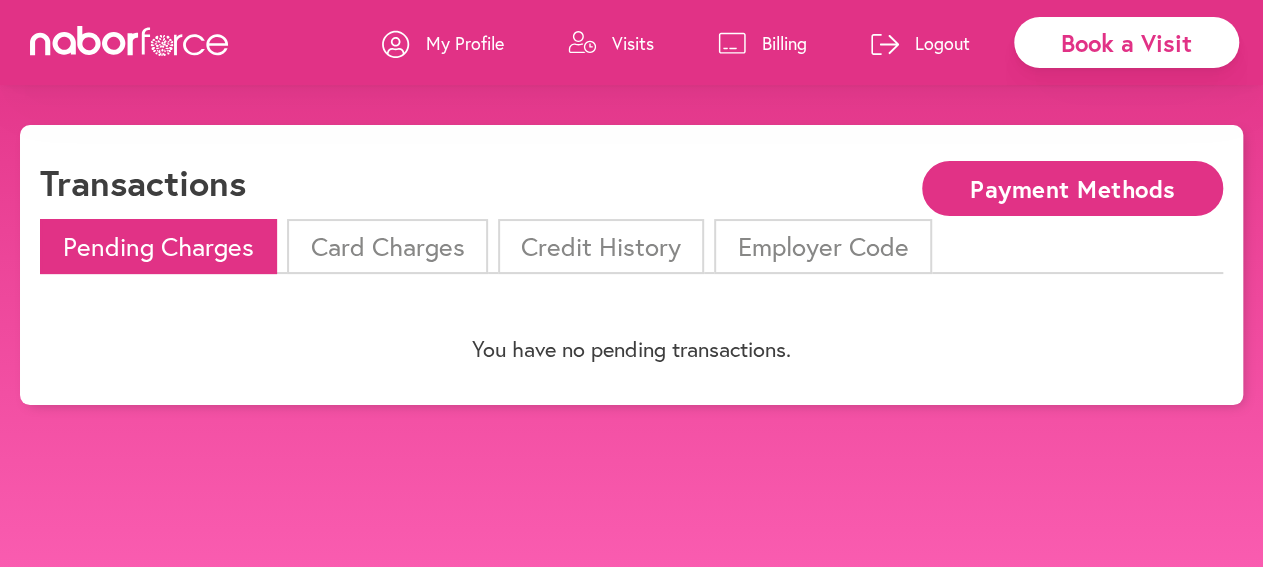 click on "Visits" at bounding box center (633, 43) 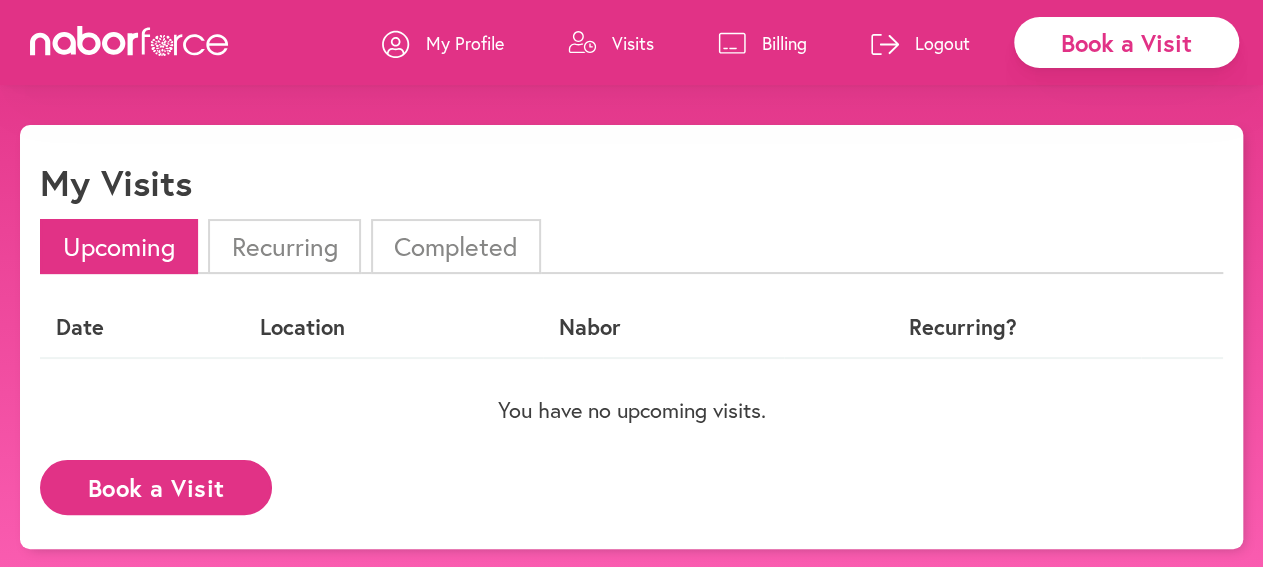 click on "Completed" at bounding box center [456, 246] 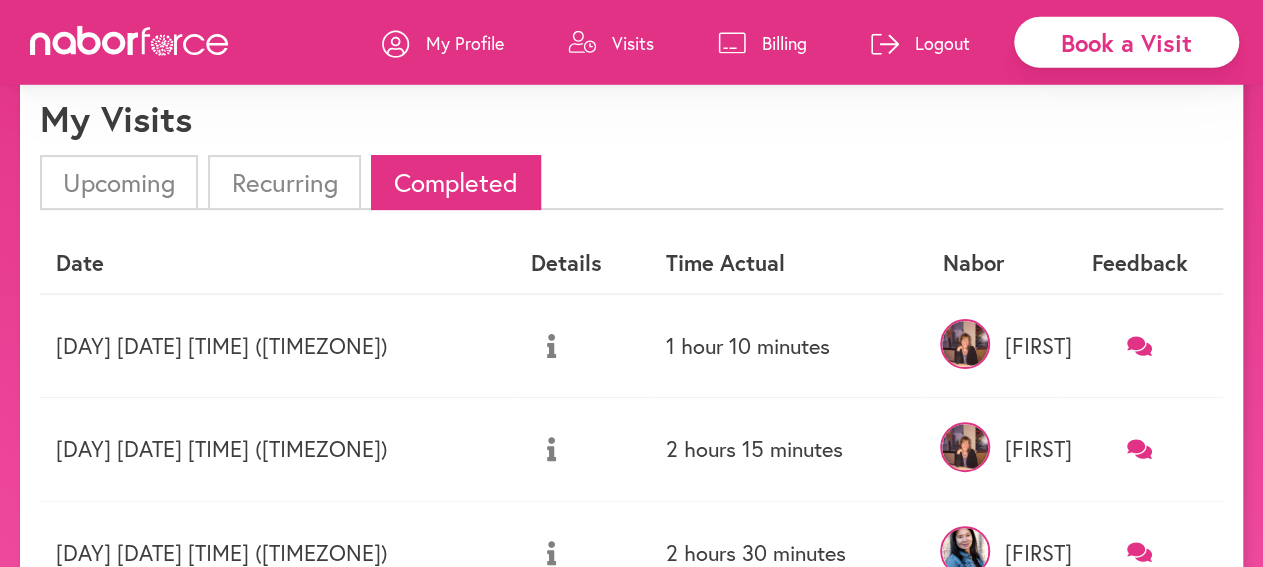 scroll, scrollTop: 65, scrollLeft: 0, axis: vertical 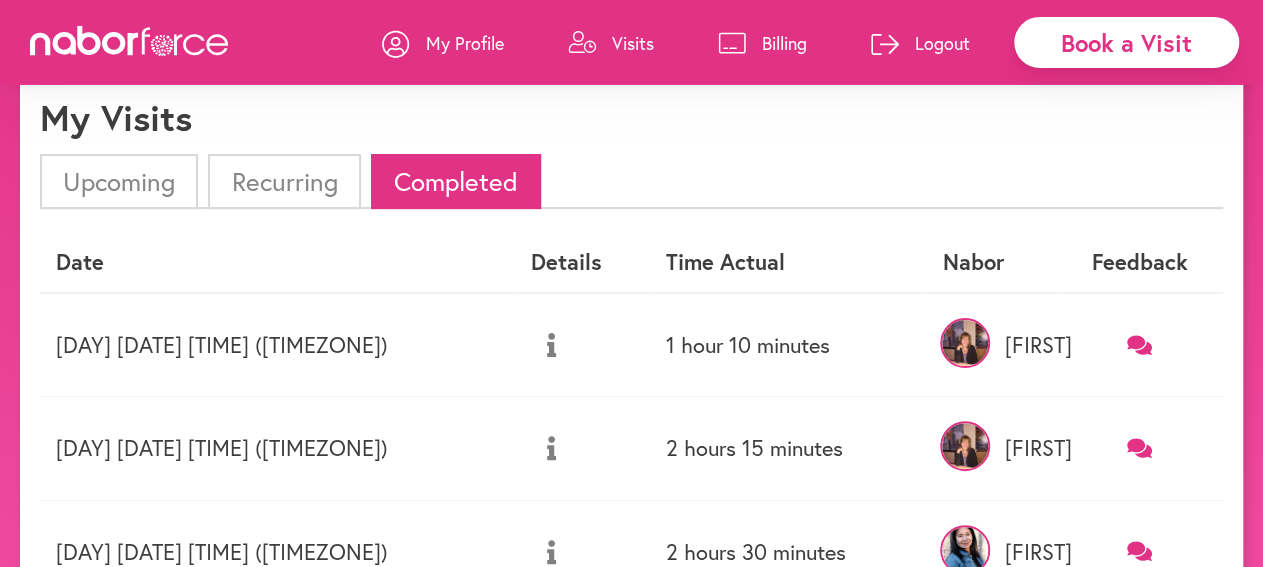 click 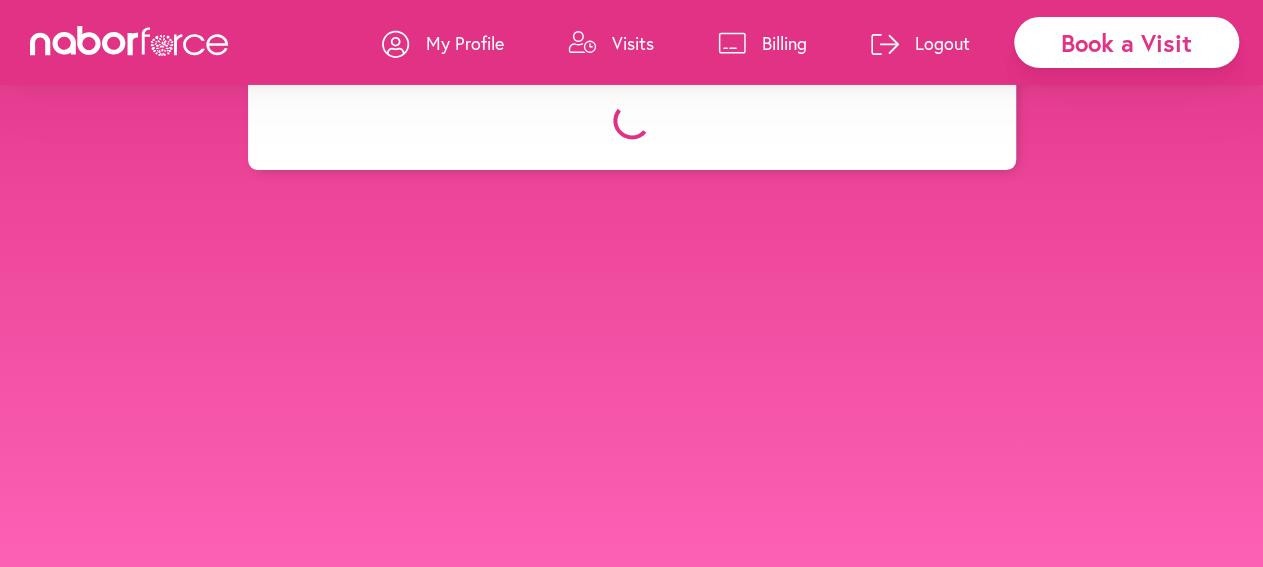 scroll, scrollTop: 0, scrollLeft: 0, axis: both 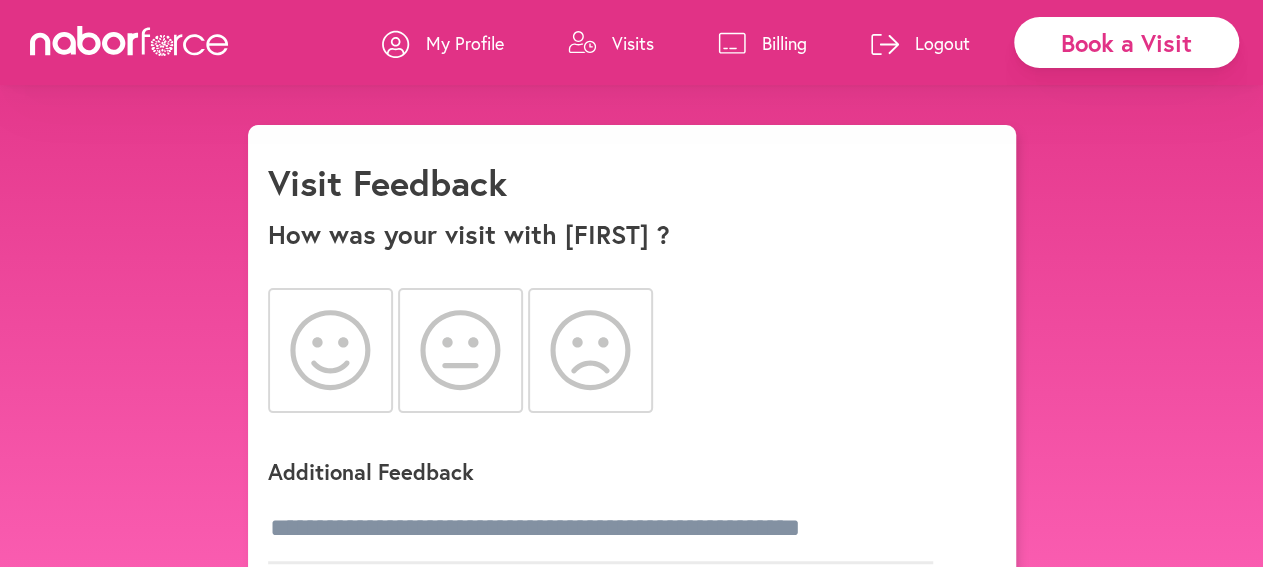 click 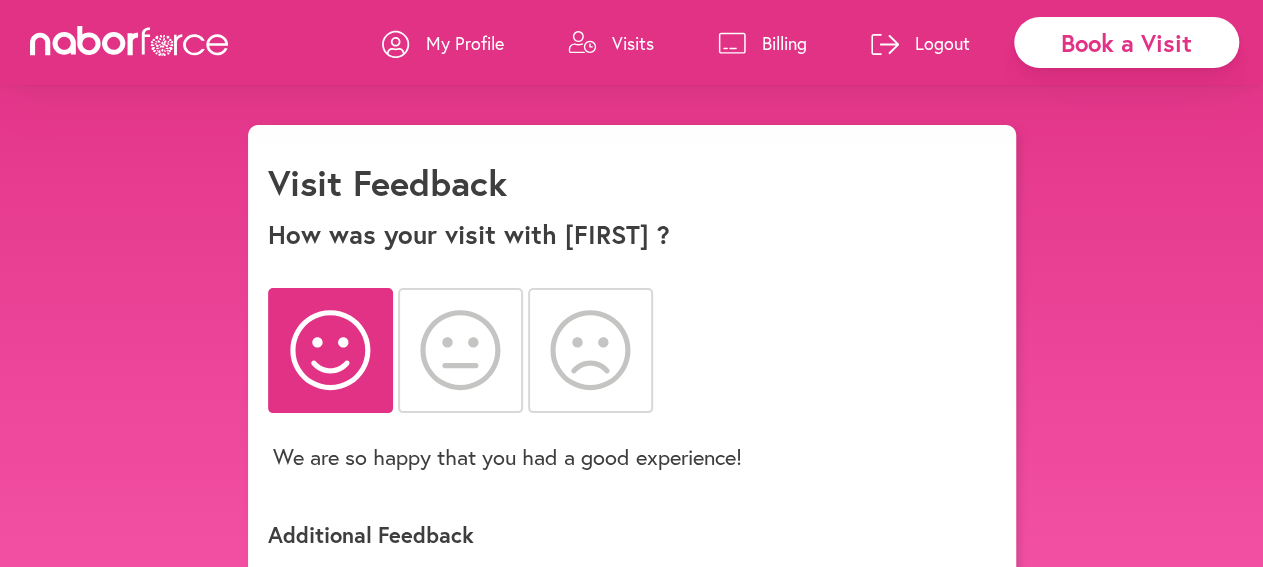 scroll, scrollTop: 65, scrollLeft: 0, axis: vertical 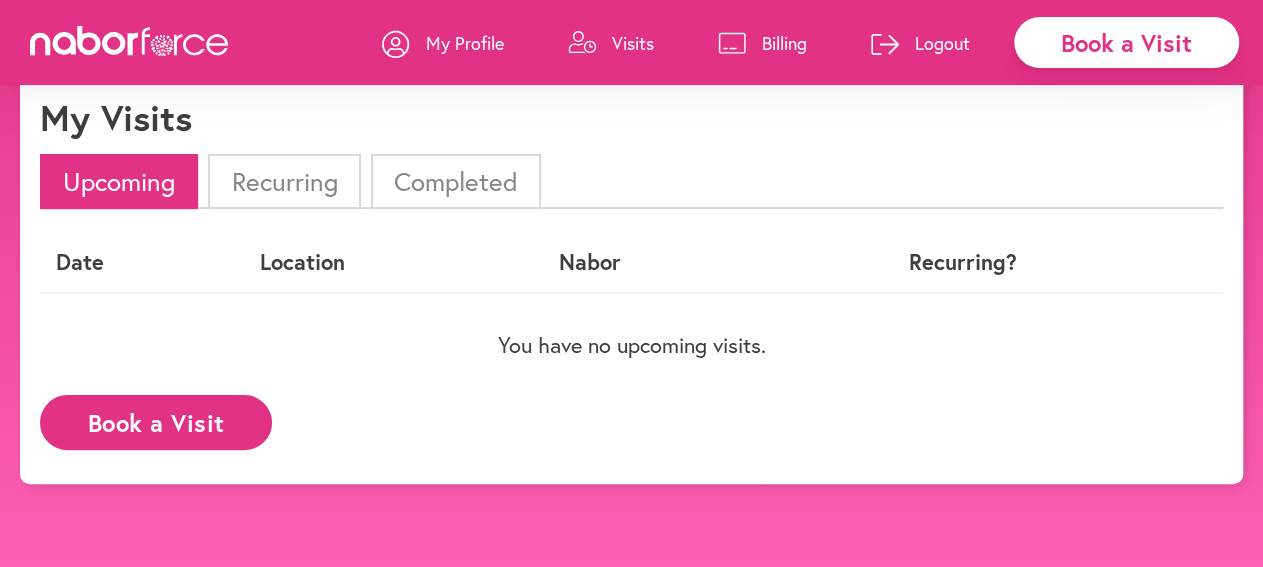 click on "Completed" at bounding box center [456, 181] 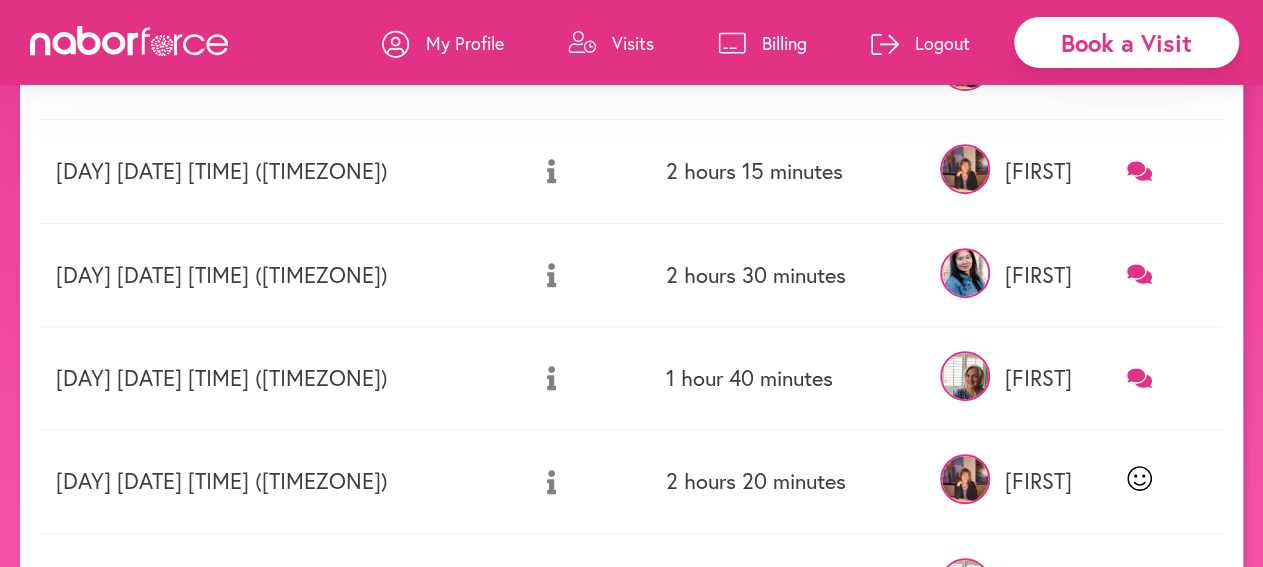 scroll, scrollTop: 353, scrollLeft: 0, axis: vertical 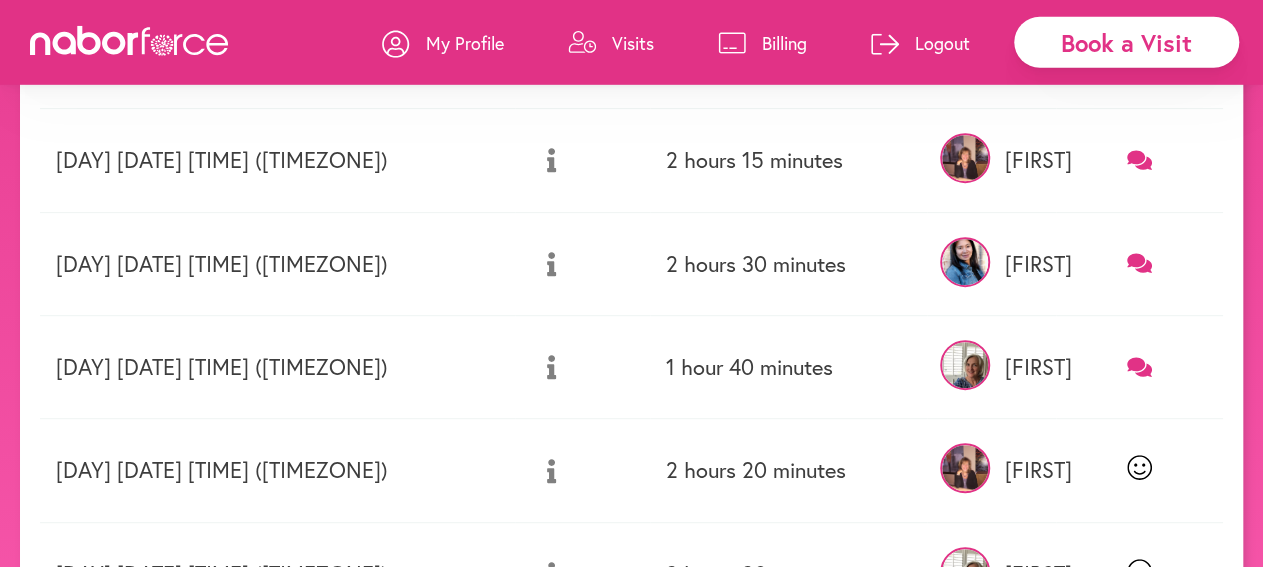 click at bounding box center (965, 365) 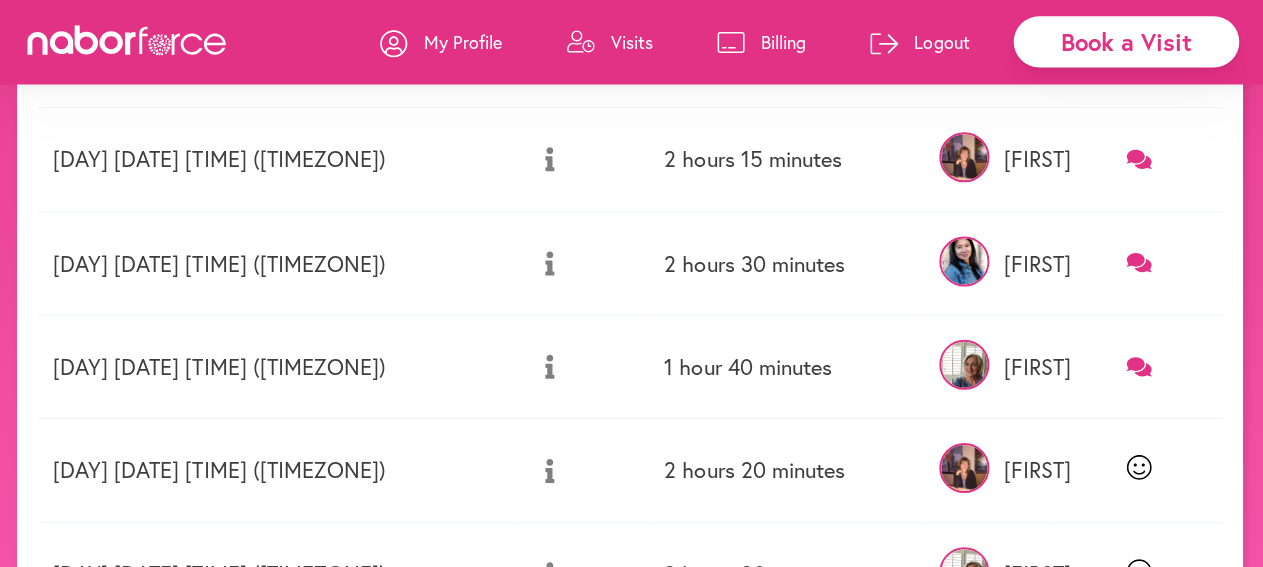 scroll, scrollTop: 349, scrollLeft: 0, axis: vertical 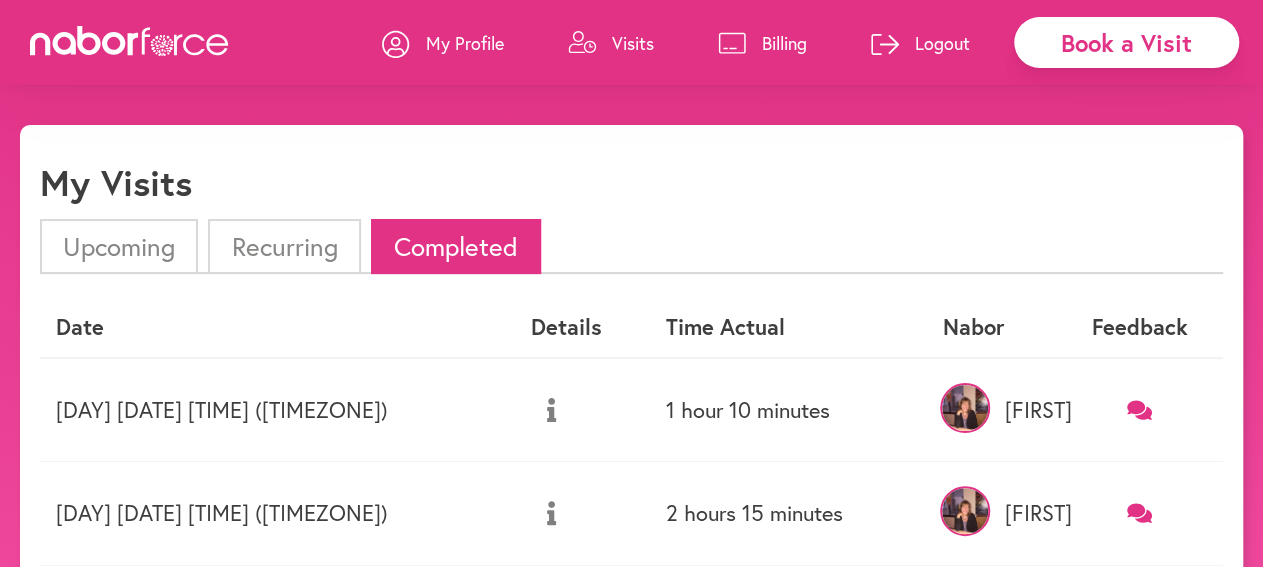 click on "Billing" at bounding box center (784, 43) 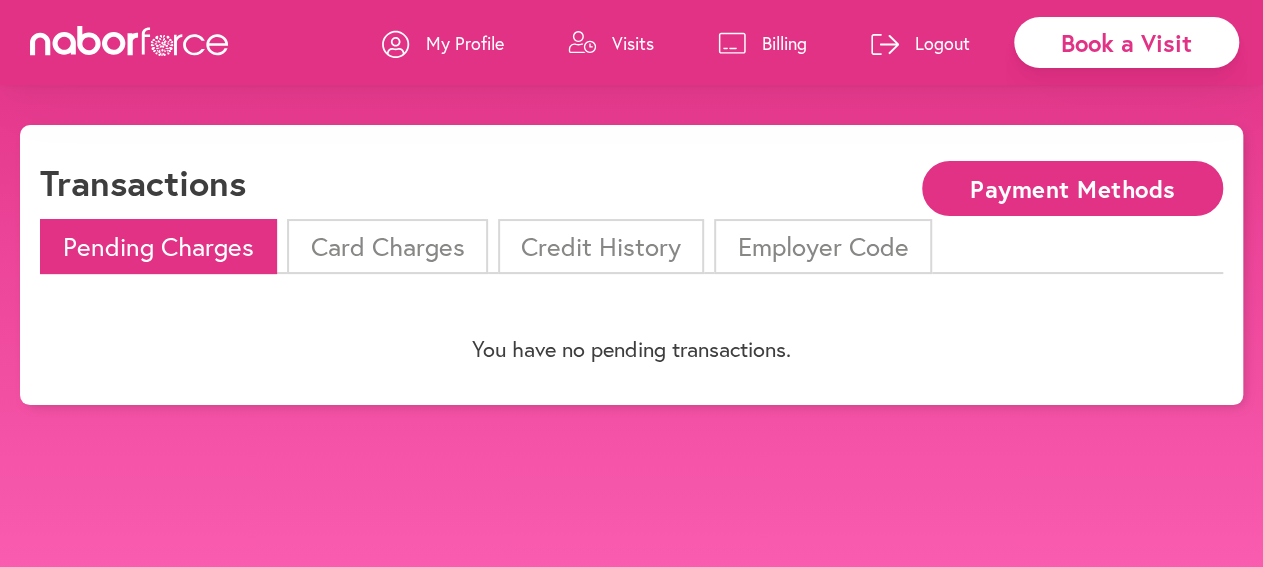 click on "Credit History" at bounding box center (601, 246) 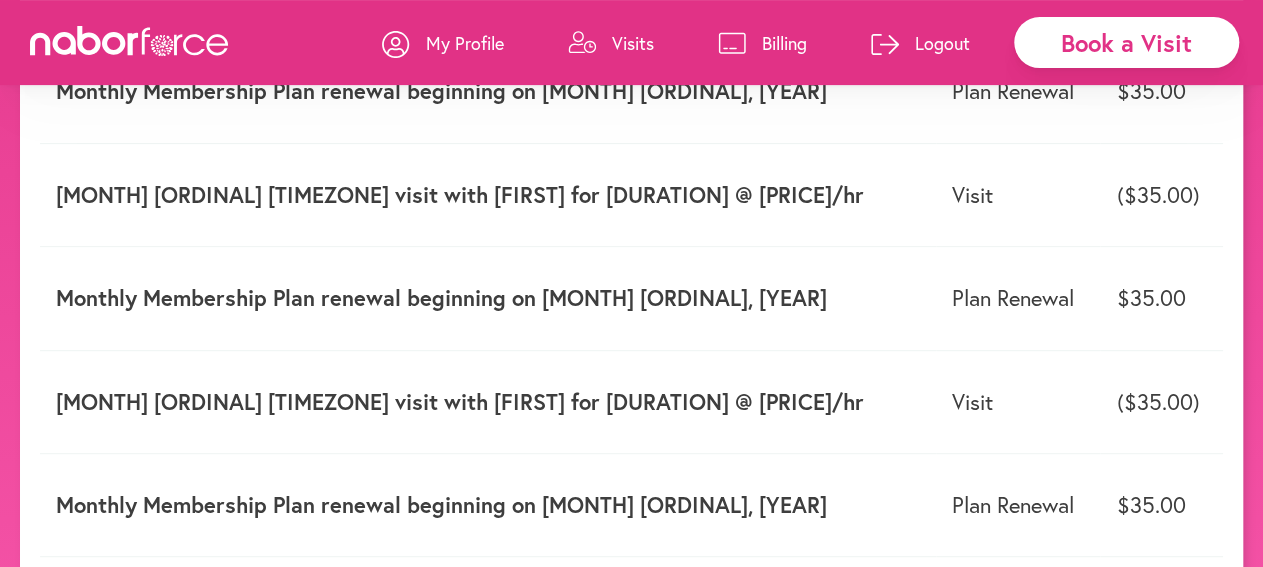 scroll, scrollTop: 323, scrollLeft: 0, axis: vertical 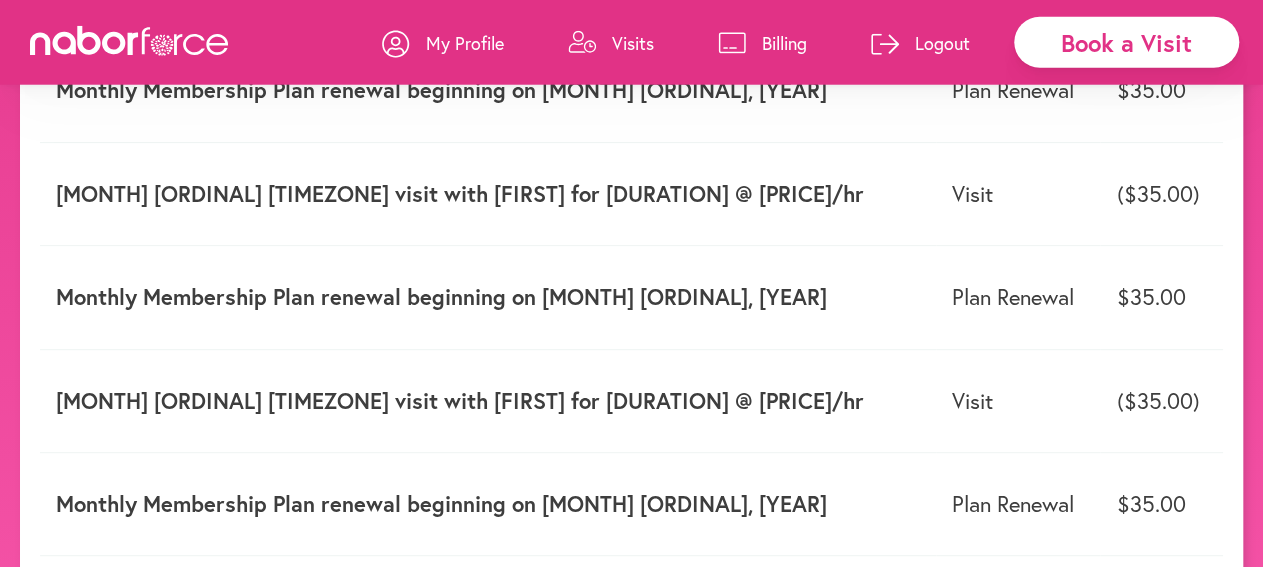 click on "Monthly Membership Plan renewal beginning on [MONTH] [ORDINAL], [YEAR]" at bounding box center (488, 297) 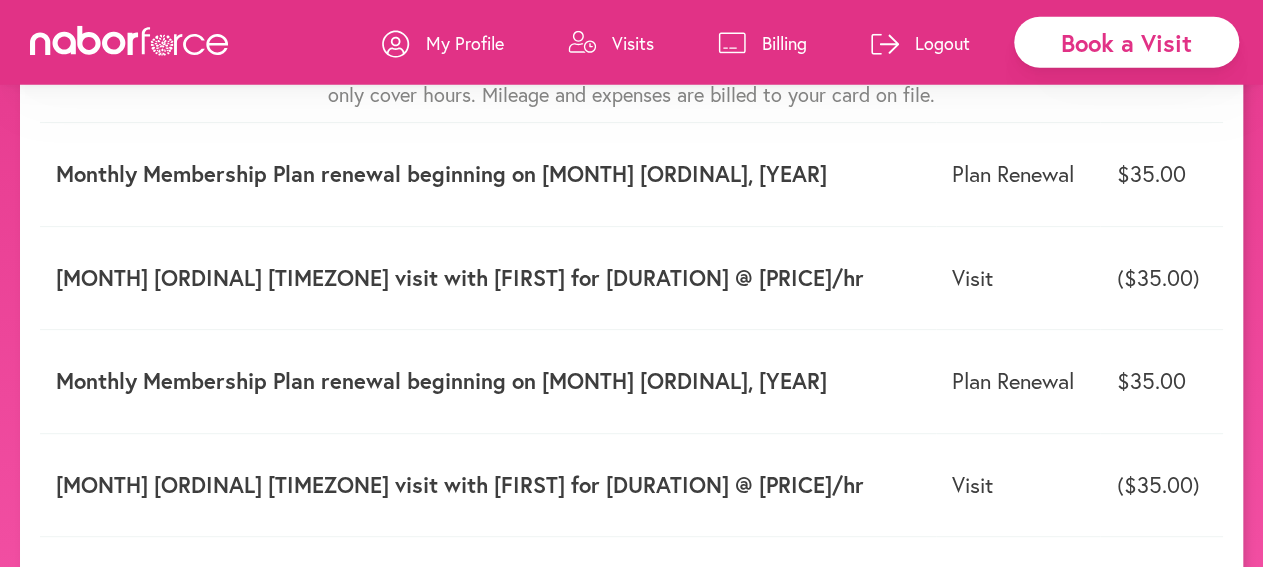 scroll, scrollTop: 260, scrollLeft: 0, axis: vertical 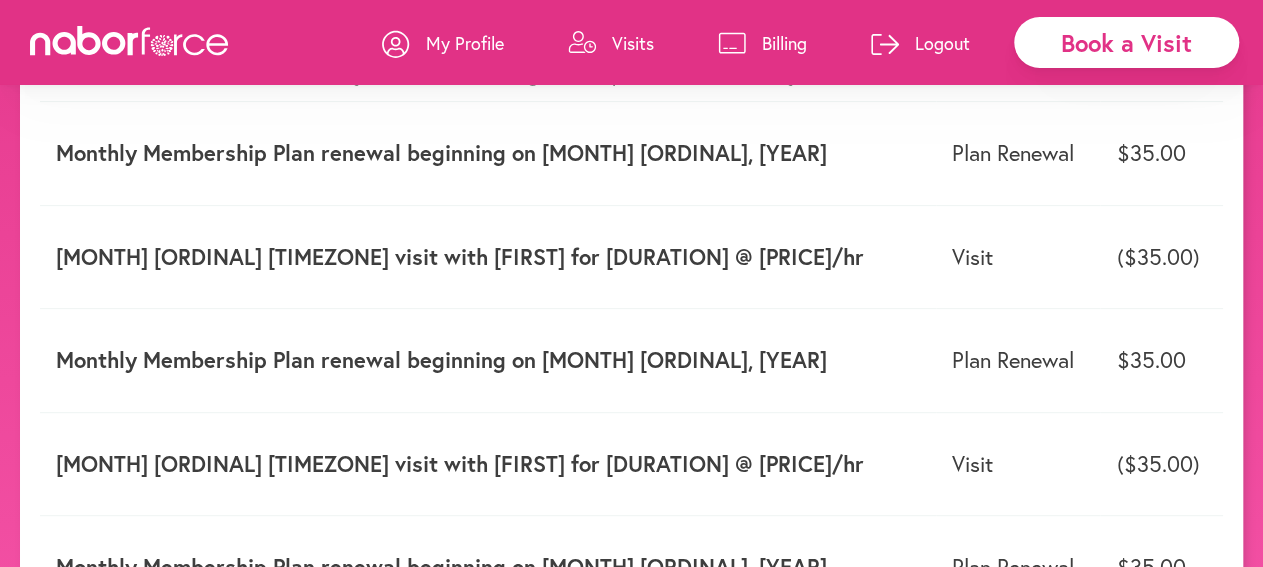 click on "[MONTH] [ORDINAL] [TIMEZONE] visit with [FIRST] for [DURATION] @ [PRICE]/hr" at bounding box center [488, 257] 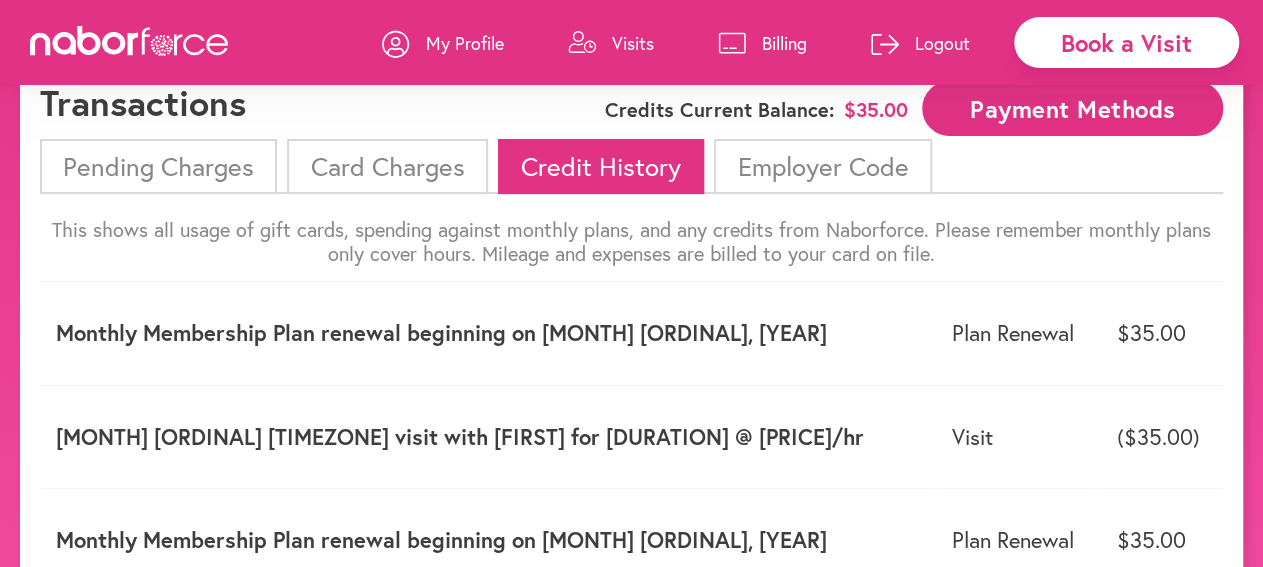 scroll, scrollTop: 80, scrollLeft: 0, axis: vertical 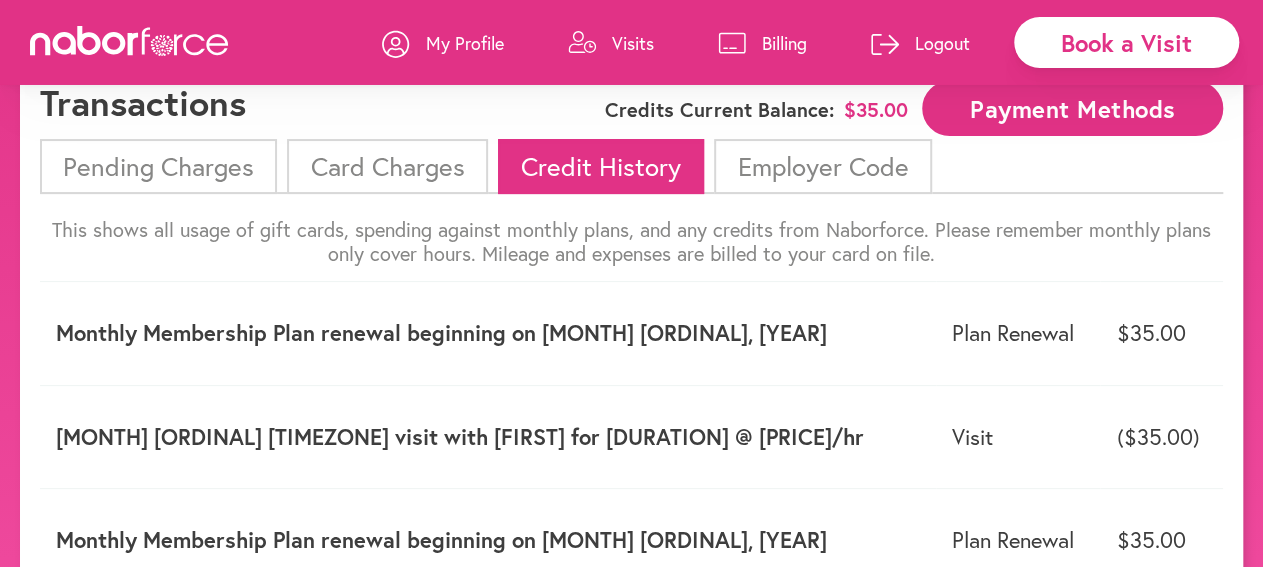 click on "This shows all usage of gift cards, spending against monthly plans, and any credits from Naborforce. Please remember monthly plans only cover hours. Mileage and expenses are billed to your card on file." at bounding box center (631, 242) 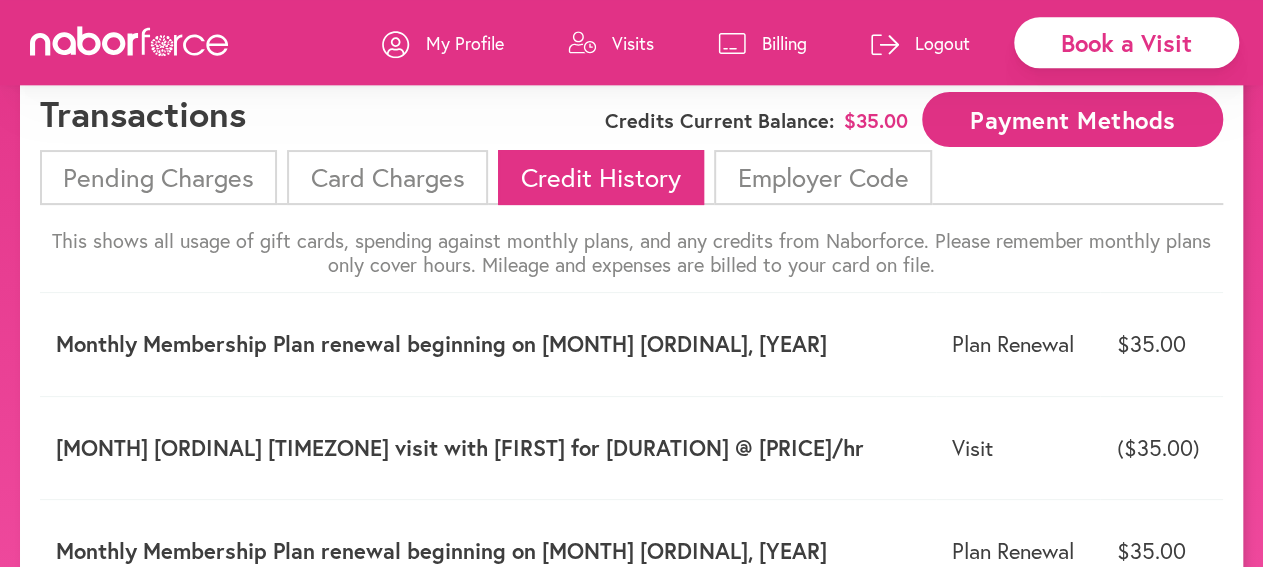 scroll, scrollTop: 66, scrollLeft: 0, axis: vertical 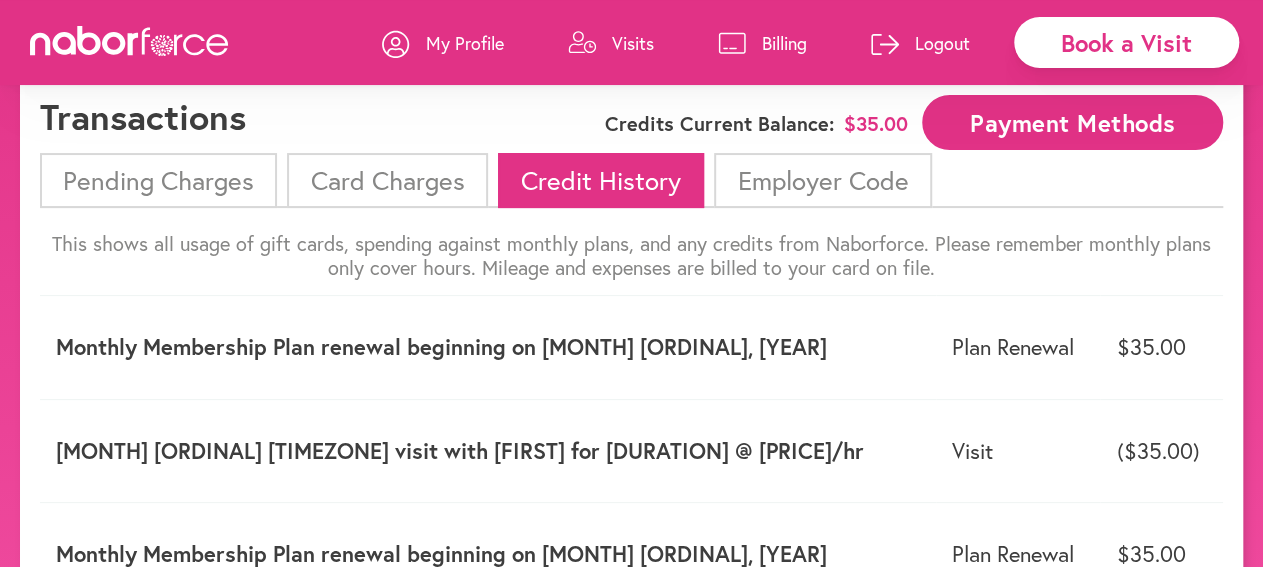click on "Card Charges" at bounding box center (387, 180) 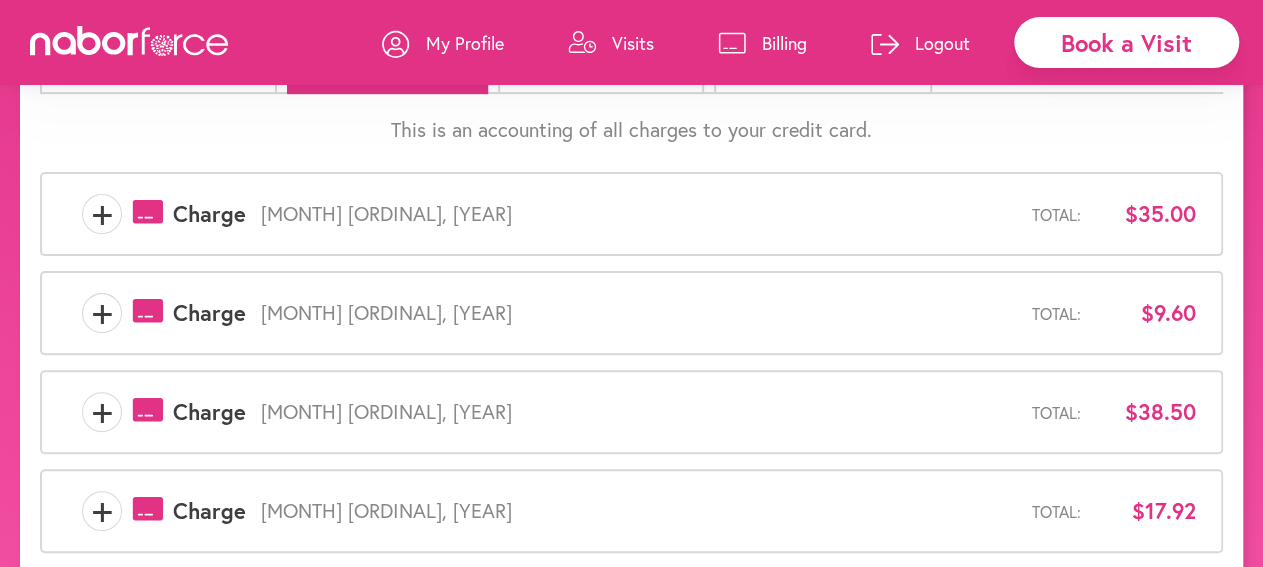 scroll, scrollTop: 179, scrollLeft: 0, axis: vertical 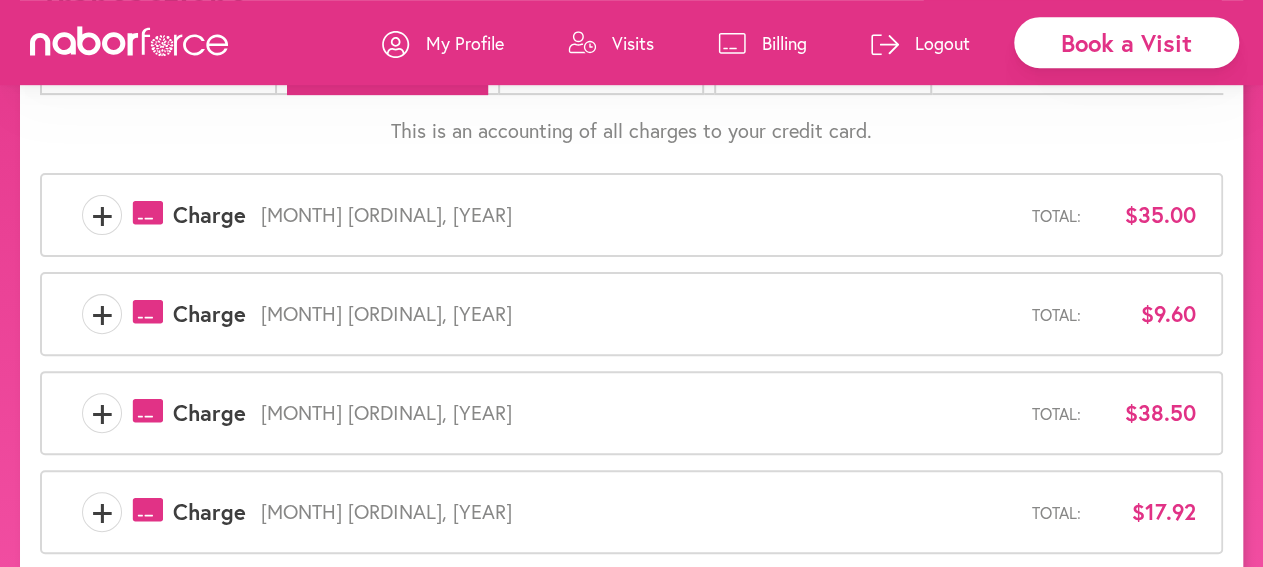click on "+ payments-outline-icon-pink Created with Sketch. Charge [MONTH] [ORDINAL], [YEAR] Total: [PRICE] + payments-outline-icon-pink Created with Sketch. Charge [MONTH] [ORDINAL], [YEAR] Total: [PRICE] + payments-outline-icon-pink Created with Sketch. Charge [MONTH] [ORDINAL], [YEAR] Total: [PRICE] + payments-outline-icon-pink Created with Sketch. Charge [MONTH] [ORDINAL], [YEAR] Total: [PRICE] + payments-outline-icon-pink Created with Sketch. Charge [MONTH] [ORDINAL], [YEAR] Total: [PRICE] + payments-outline-icon-pink Created with Sketch. Charge [MONTH] [ORDINAL], [YEAR] Total: [PRICE] + payments-outline-icon-pink Created with Sketch. Charge [MONTH] [ORDINAL], [YEAR] Total: [PRICE] + payments-outline-icon-pink Created with Sketch. Charge [MONTH] [ORDINAL], [YEAR] Total: [PRICE] + payments-outline-icon-pink Created with Sketch. Charge [MONTH] [ORDINAL], [YEAR] Total: [PRICE] + payments-outline-icon-pink Created with Sketch. Charge [MONTH] [ORDINAL], [YEAR] Total: [PRICE]" at bounding box center (631, 660) 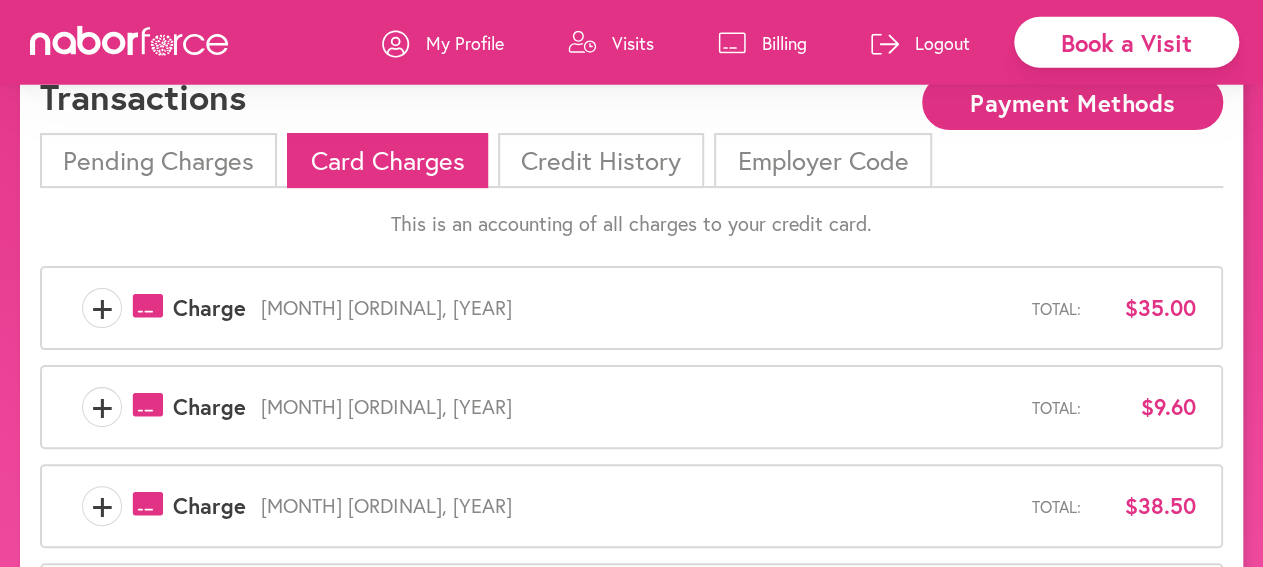 scroll, scrollTop: 0, scrollLeft: 0, axis: both 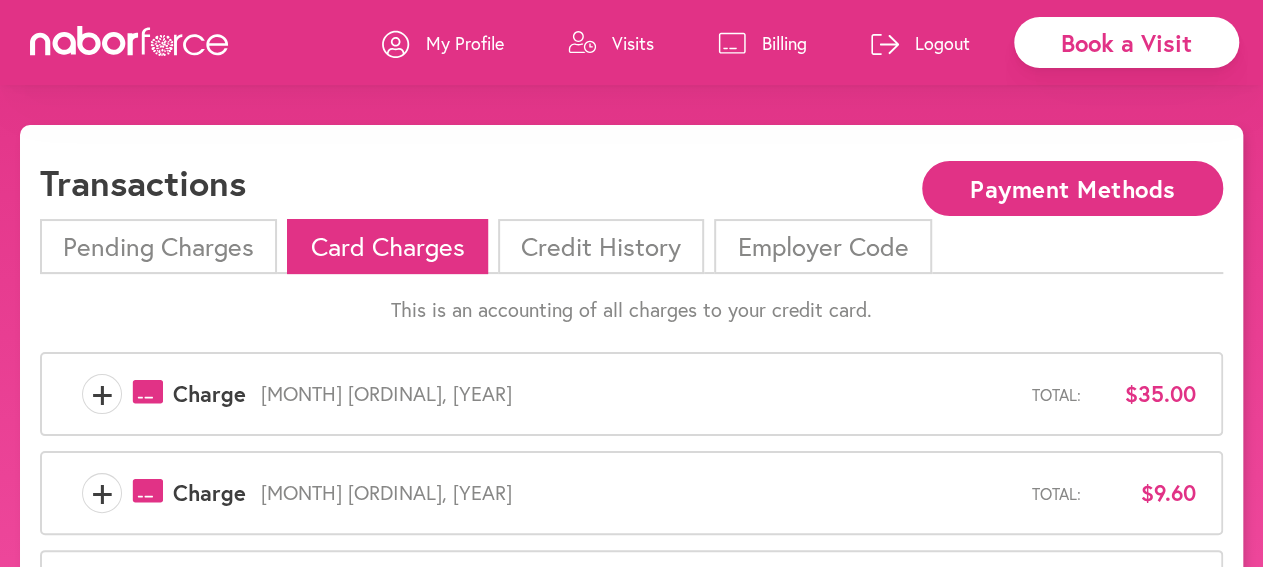 click on "Pending Charges" at bounding box center (158, 246) 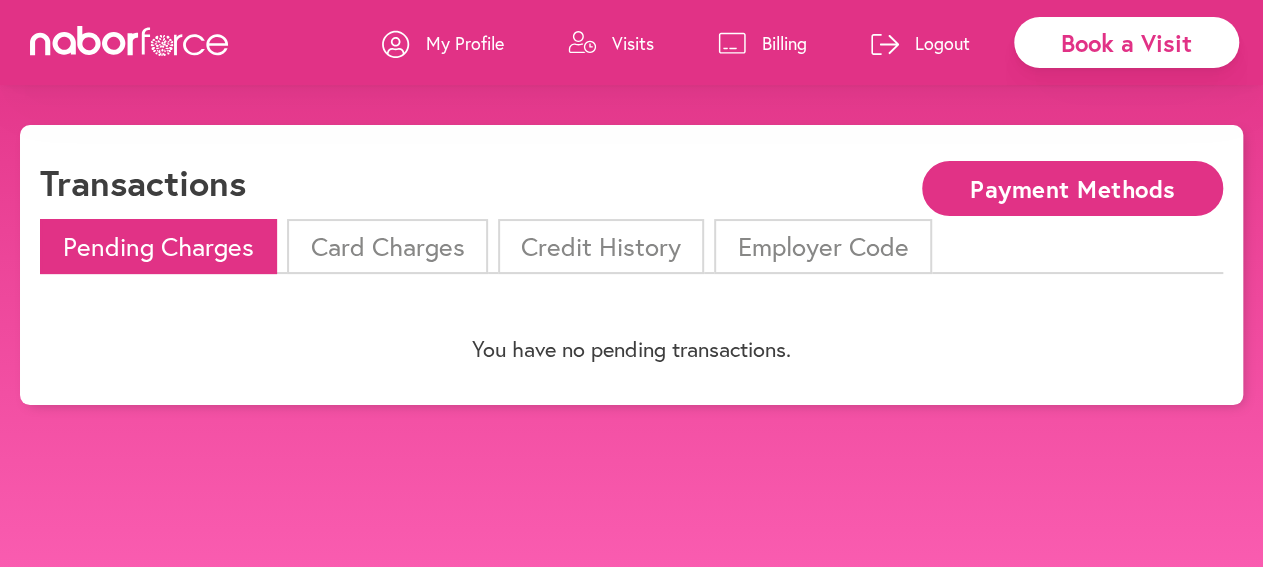 click on "Logout" at bounding box center (942, 43) 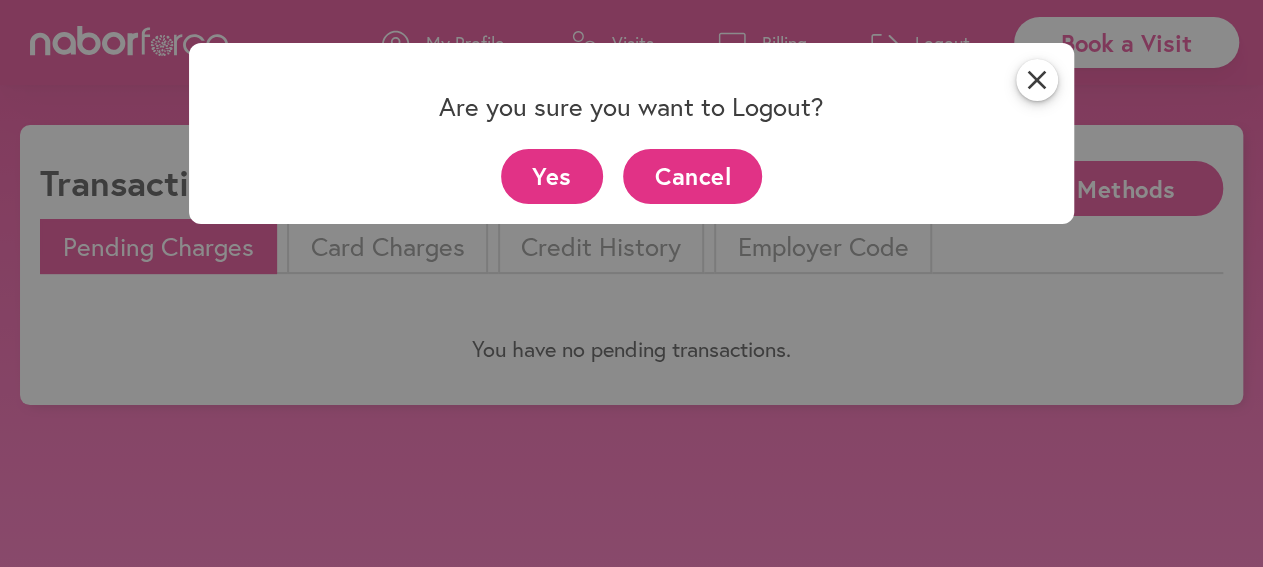 click on "Yes" at bounding box center [552, 176] 